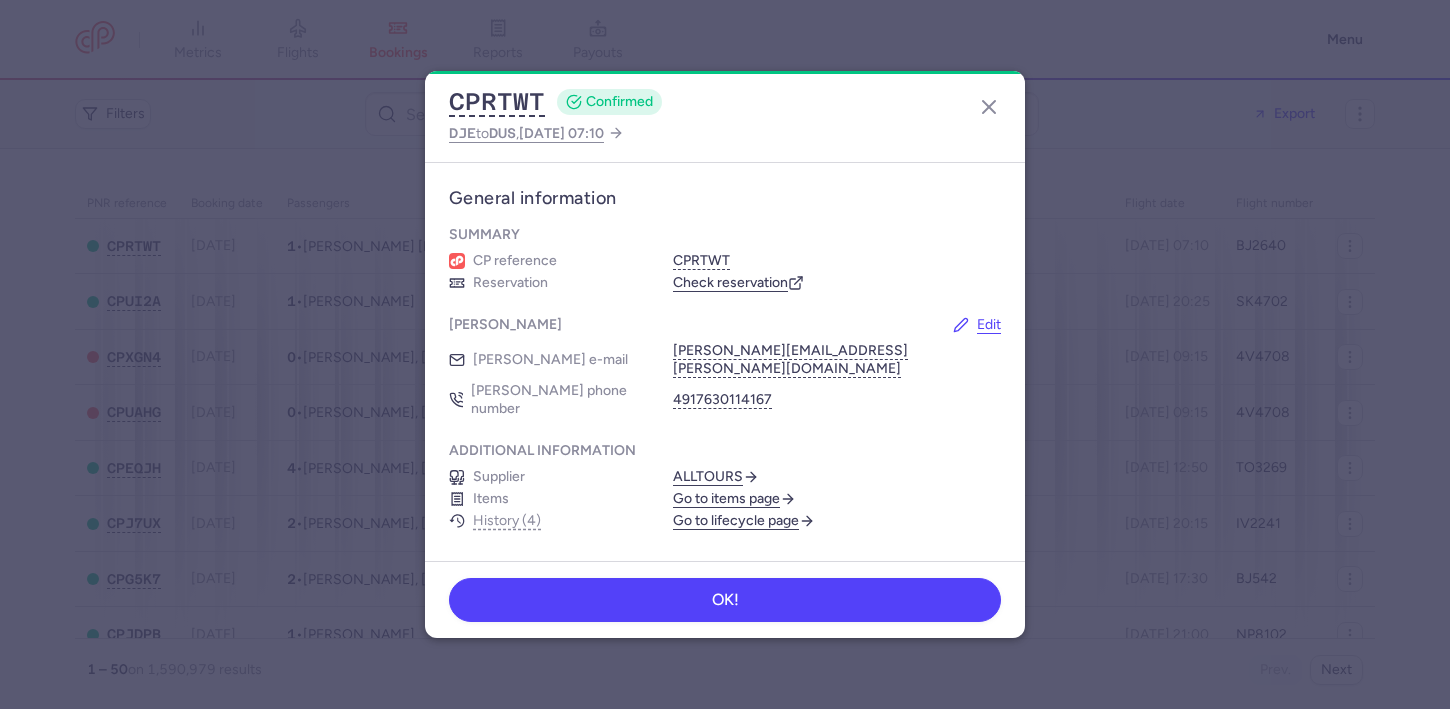 scroll, scrollTop: 0, scrollLeft: 0, axis: both 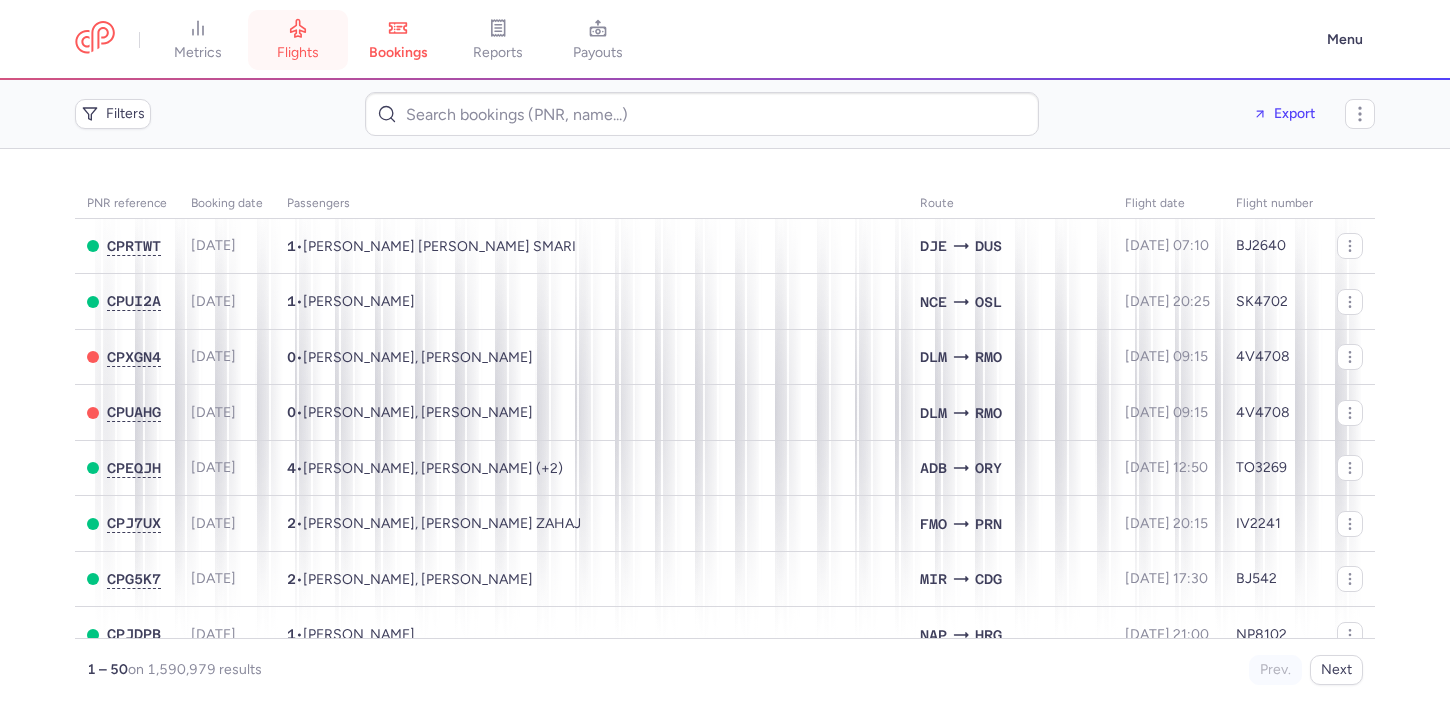 click on "flights" at bounding box center [298, 53] 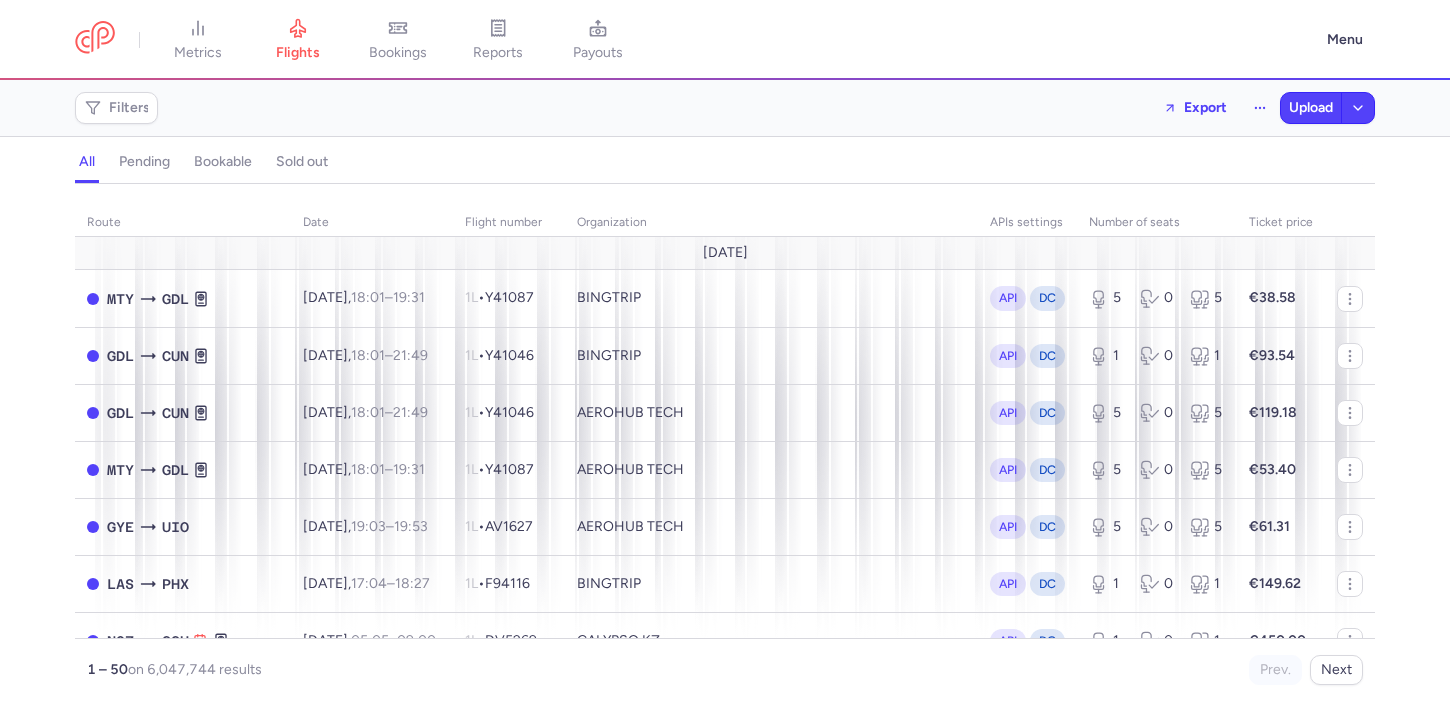 click on "Filters  Export  Upload" at bounding box center [725, 108] 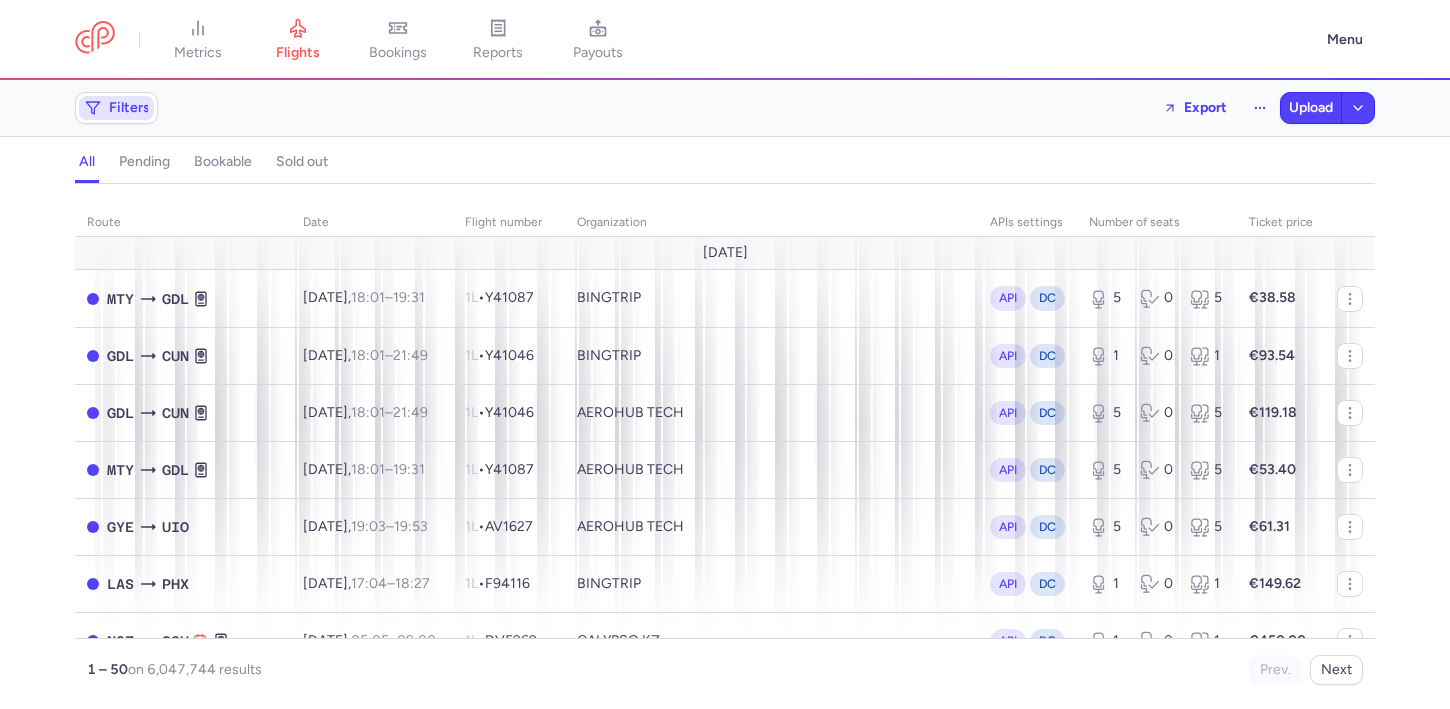 click on "Filters  Export  Upload" at bounding box center (725, 108) 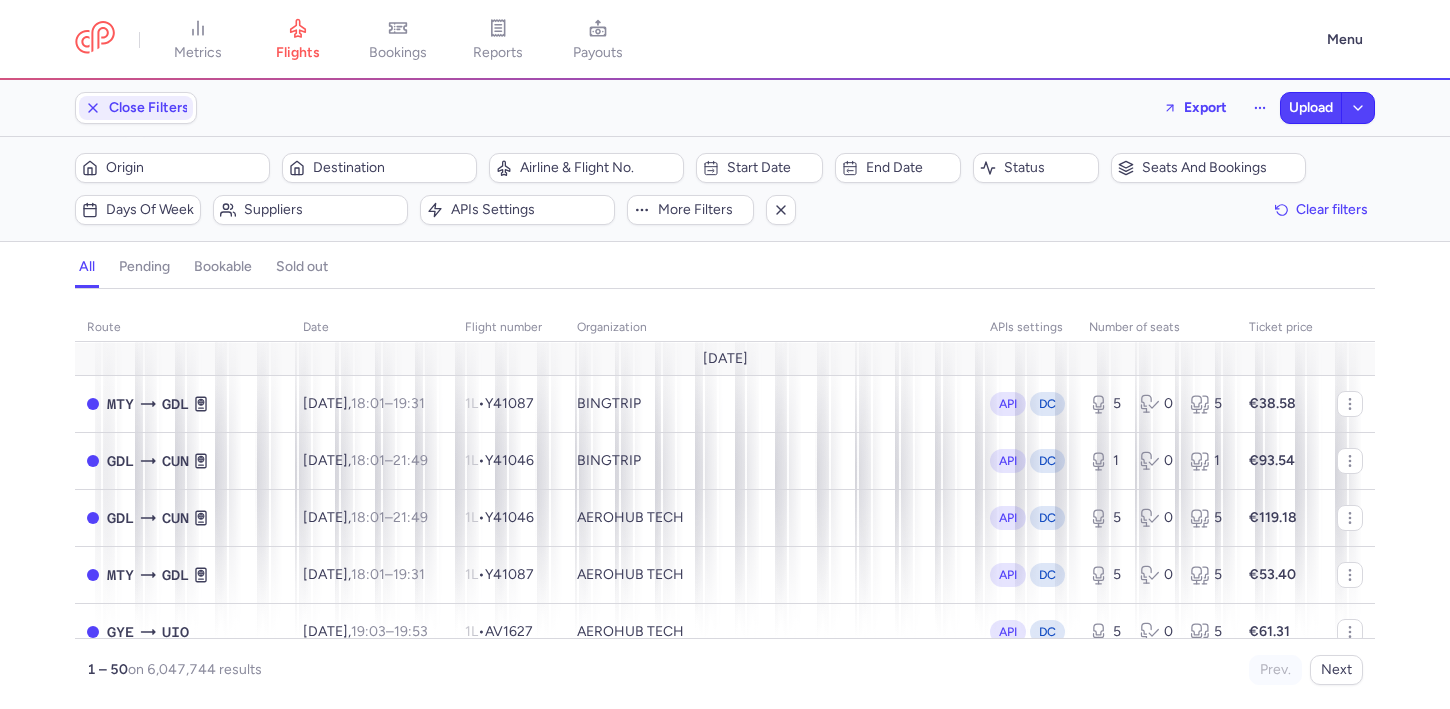 scroll, scrollTop: 0, scrollLeft: 0, axis: both 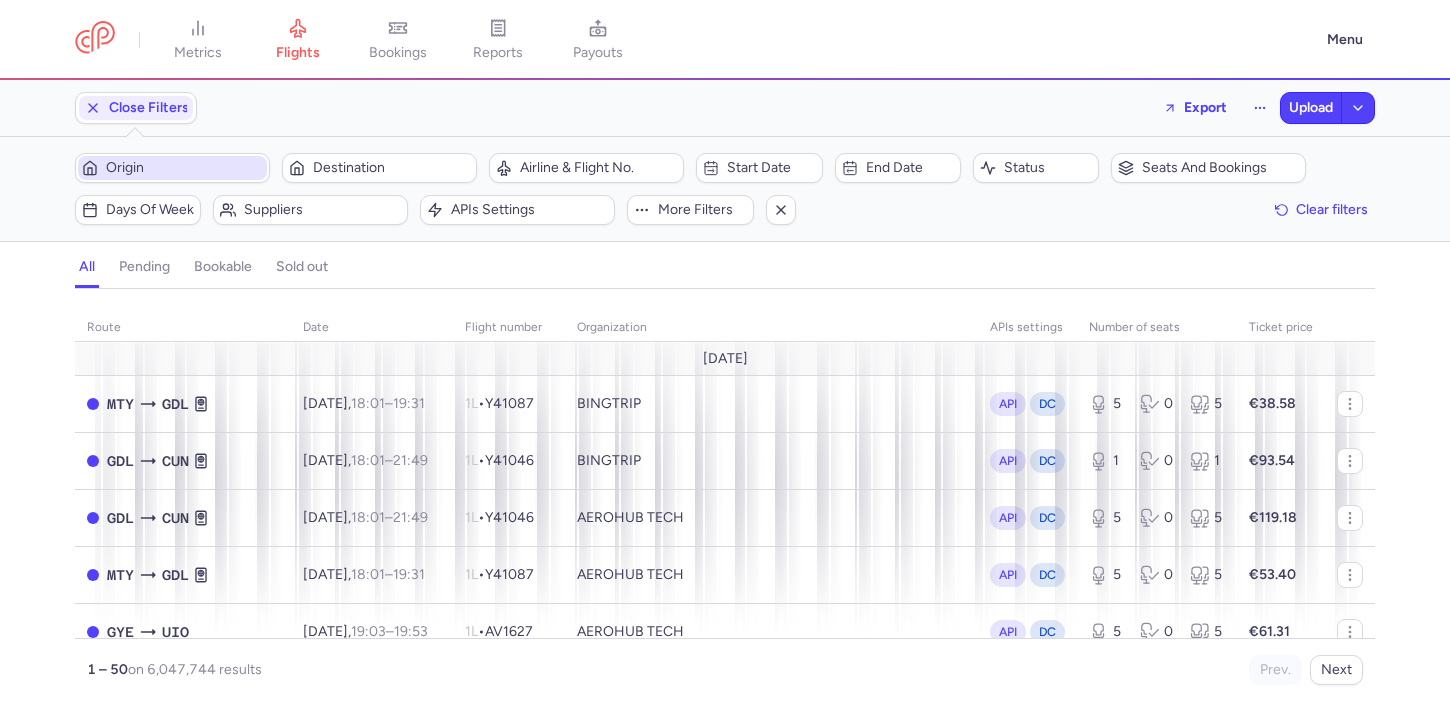 click on "Origin" at bounding box center (184, 168) 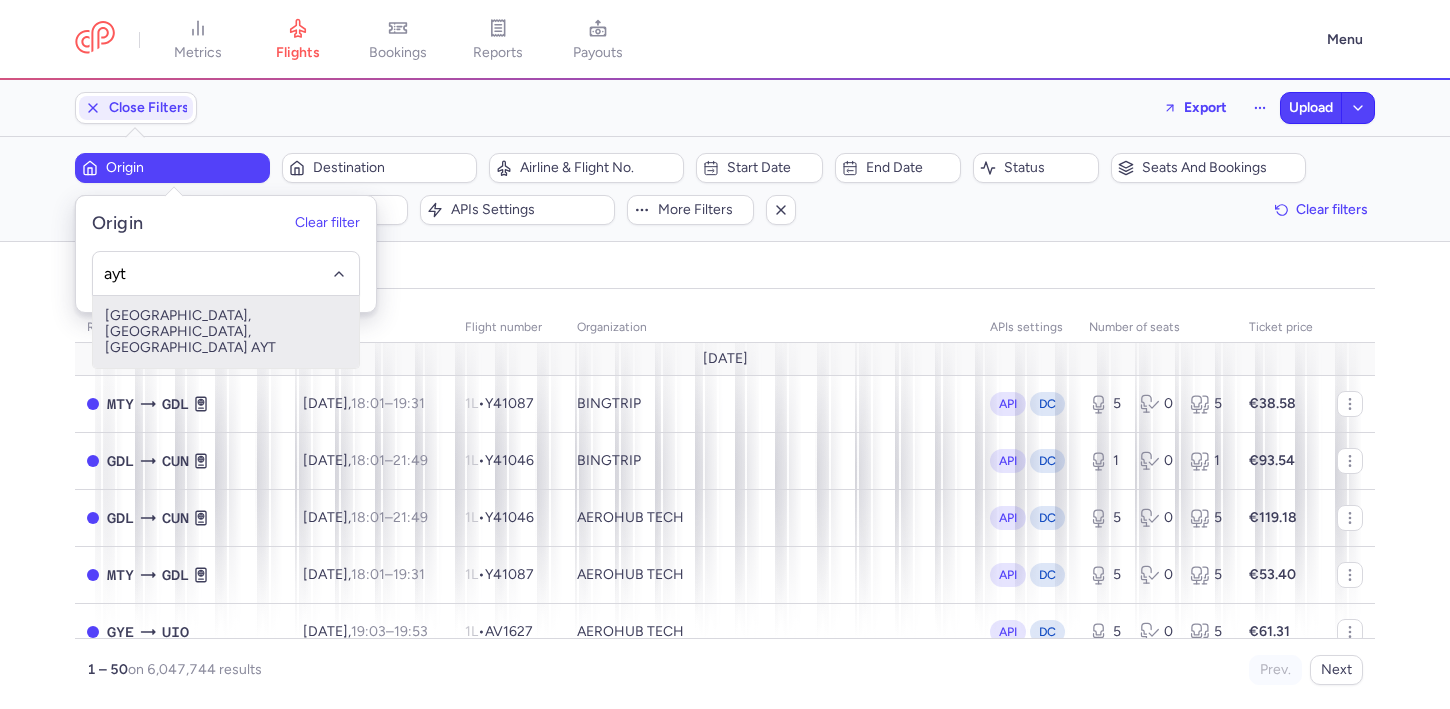 click on "[GEOGRAPHIC_DATA], [GEOGRAPHIC_DATA], [GEOGRAPHIC_DATA] AYT" at bounding box center (226, 332) 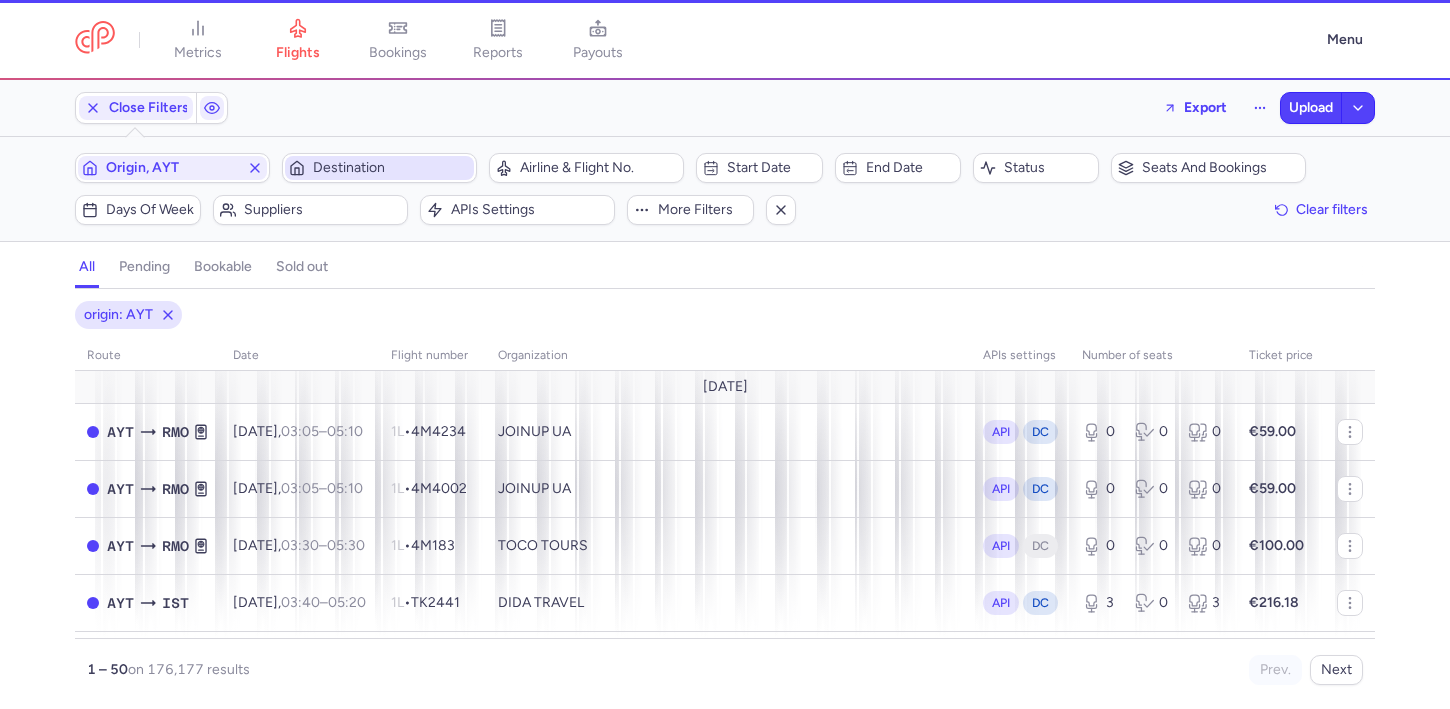 click on "Destination" at bounding box center [391, 168] 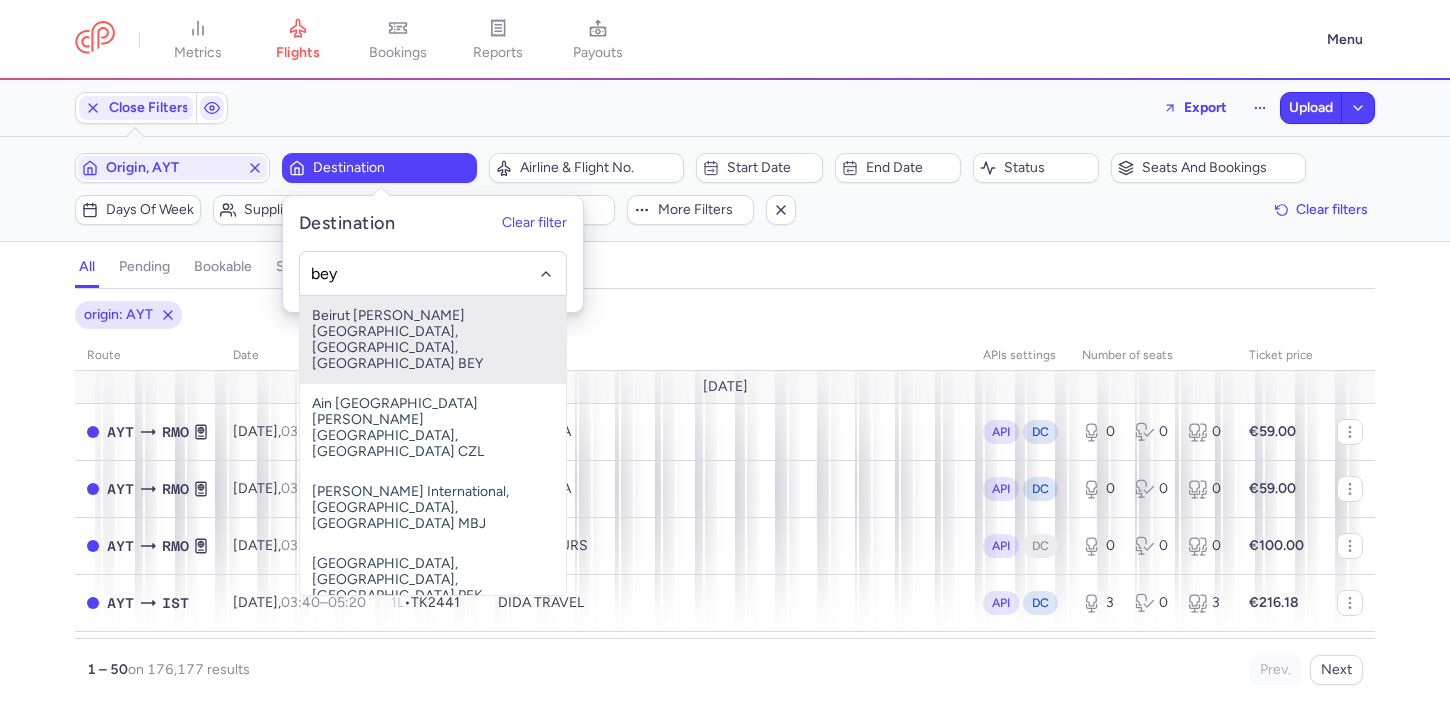 click on "Beirut [PERSON_NAME][GEOGRAPHIC_DATA], [GEOGRAPHIC_DATA], [GEOGRAPHIC_DATA] BEY" at bounding box center (433, 340) 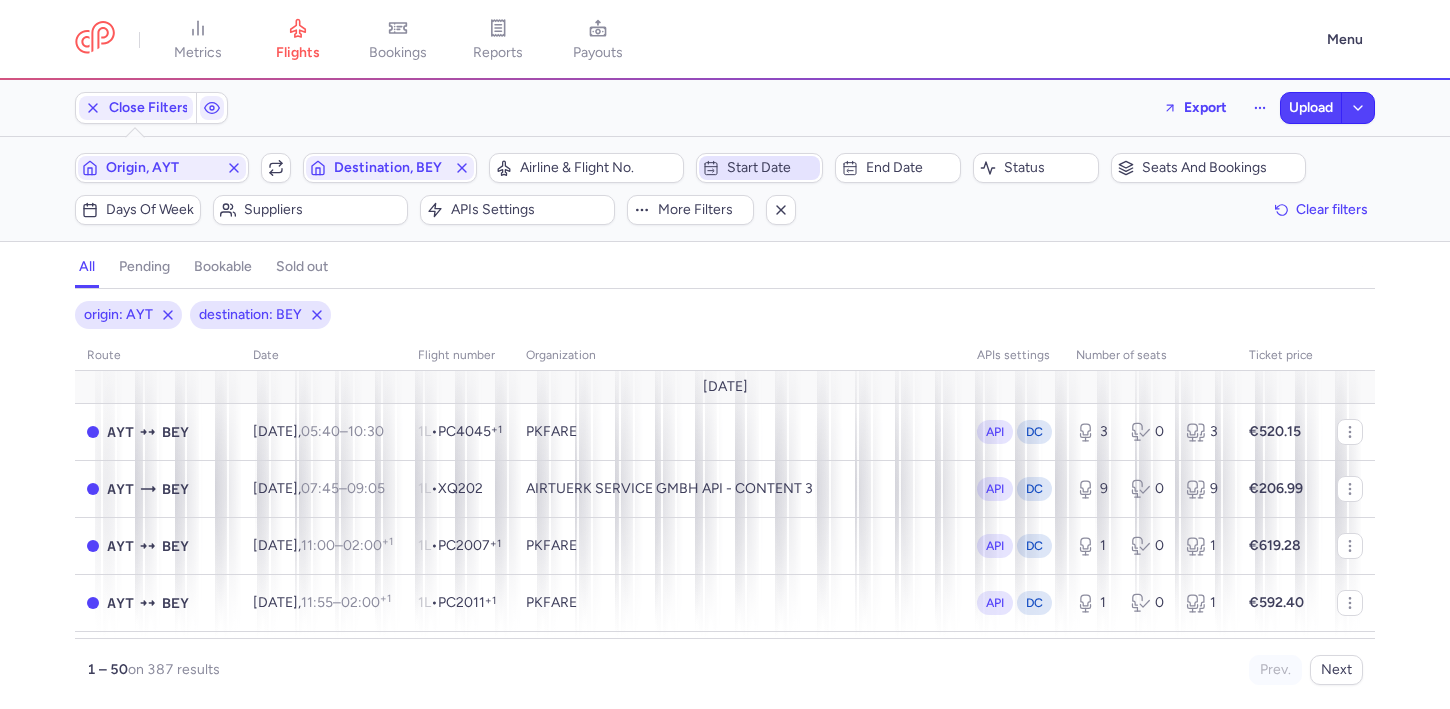 click on "Start date" at bounding box center [771, 168] 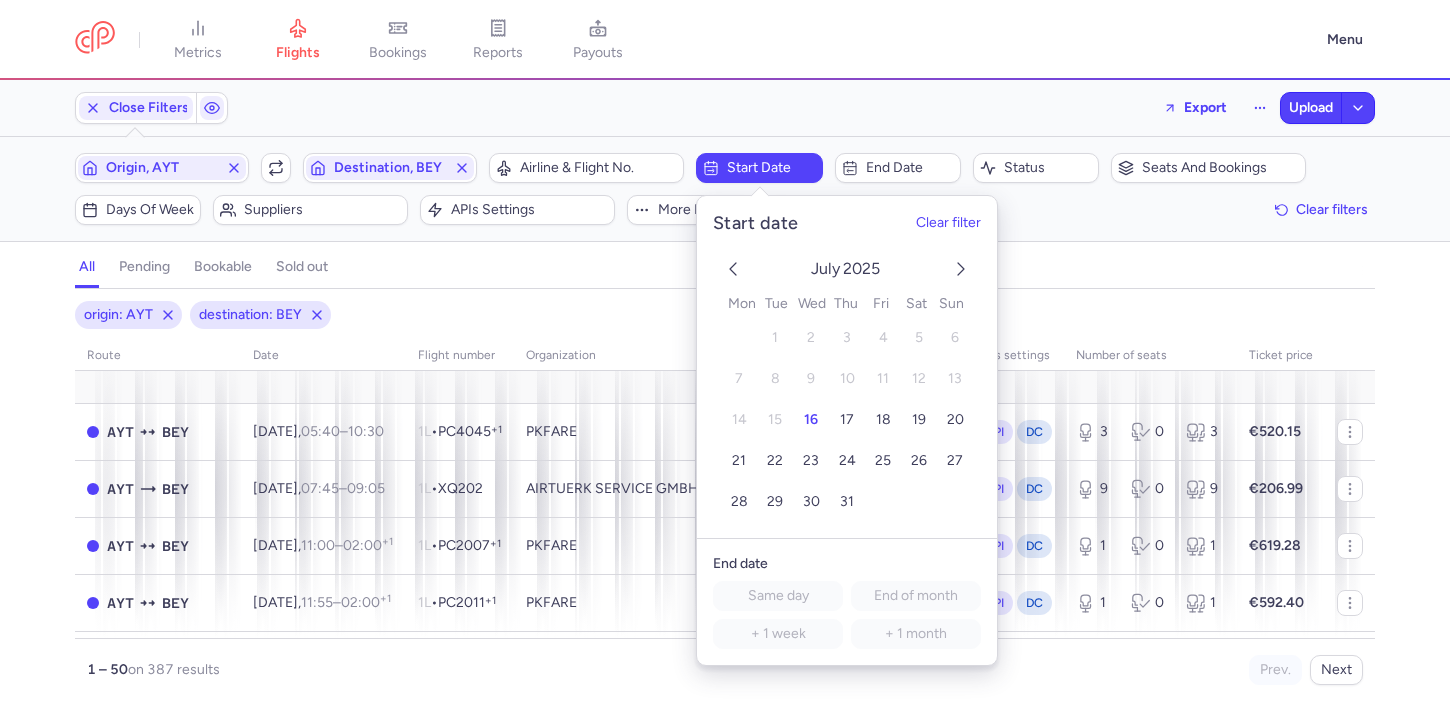 click 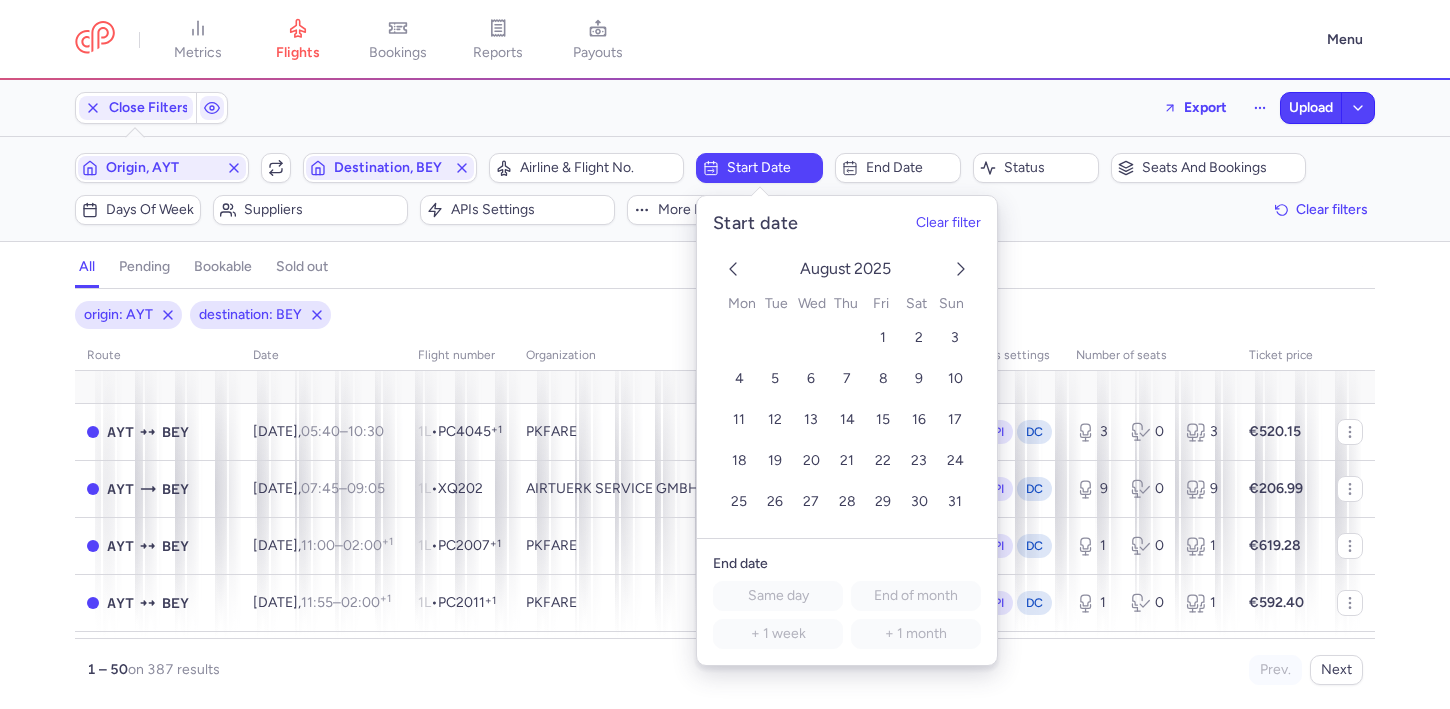 click 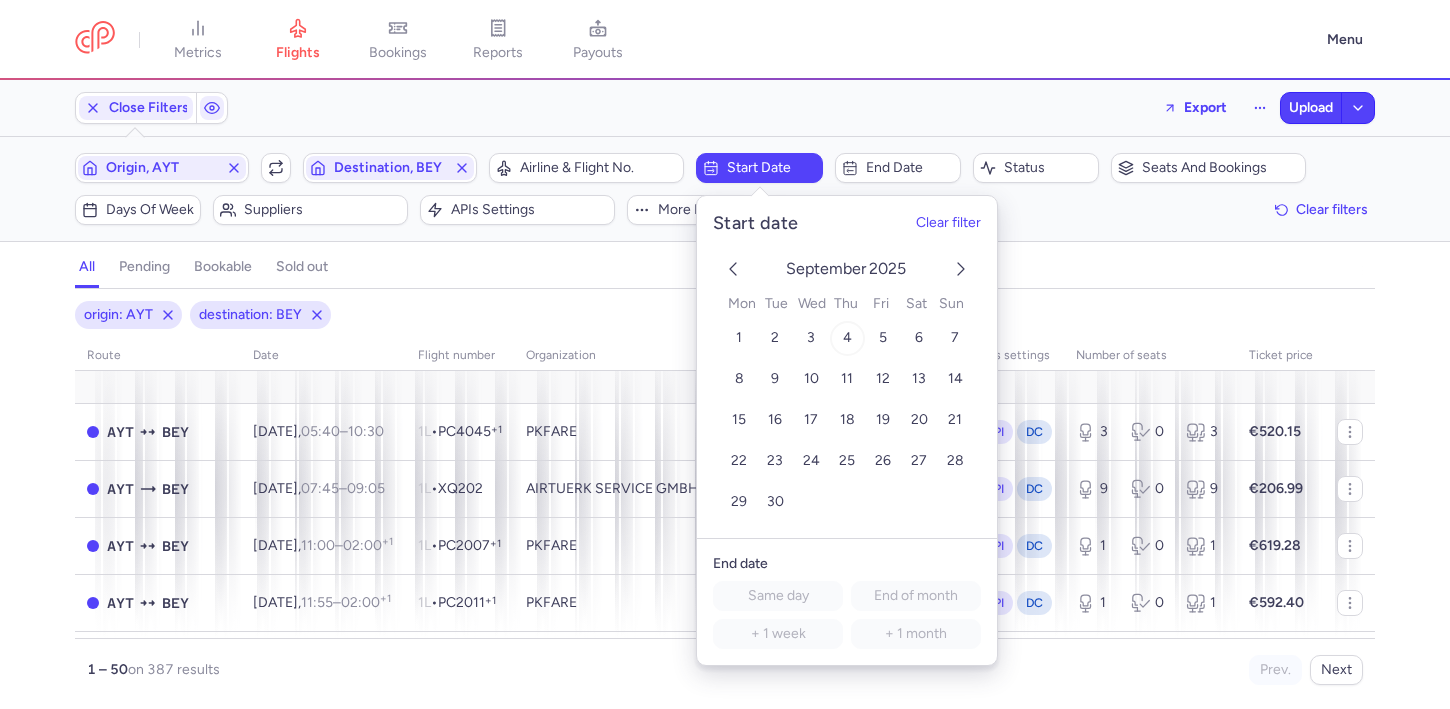 click on "4" at bounding box center [847, 338] 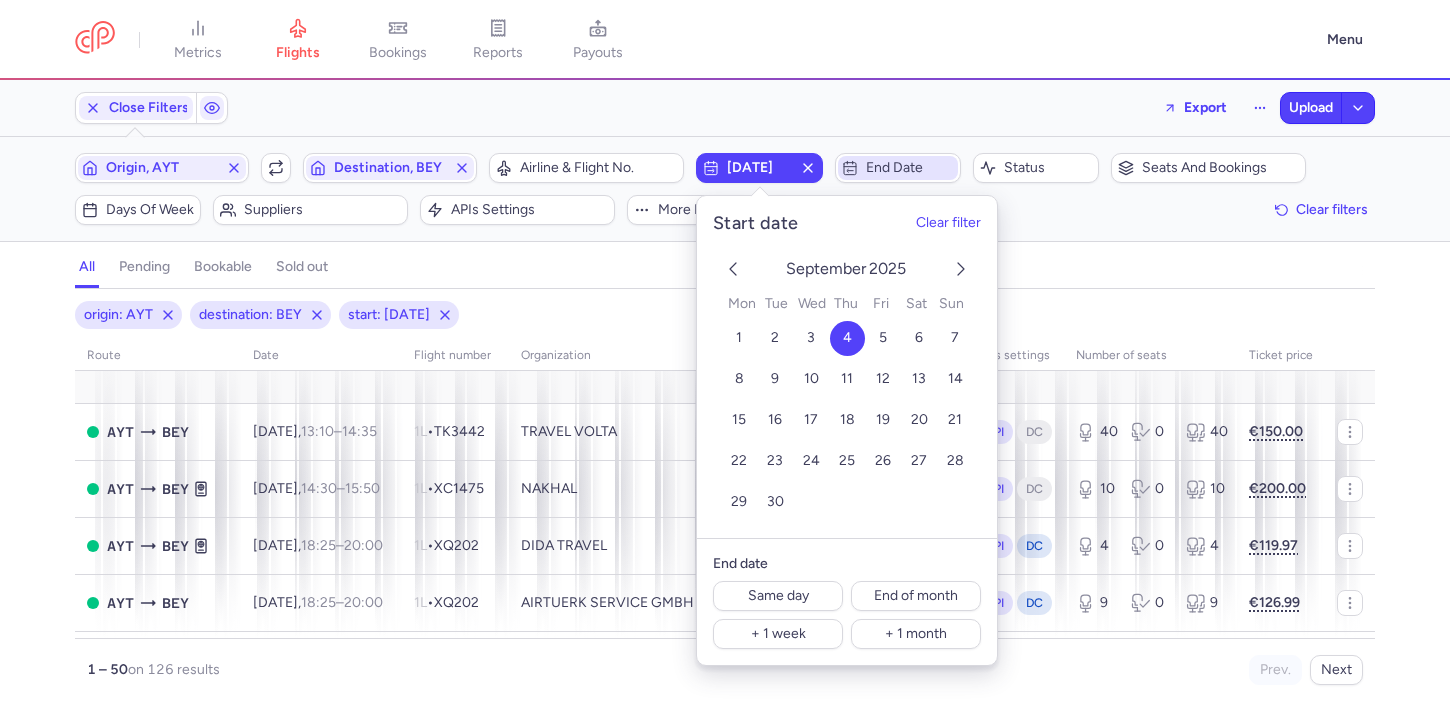 click on "End date" at bounding box center [910, 168] 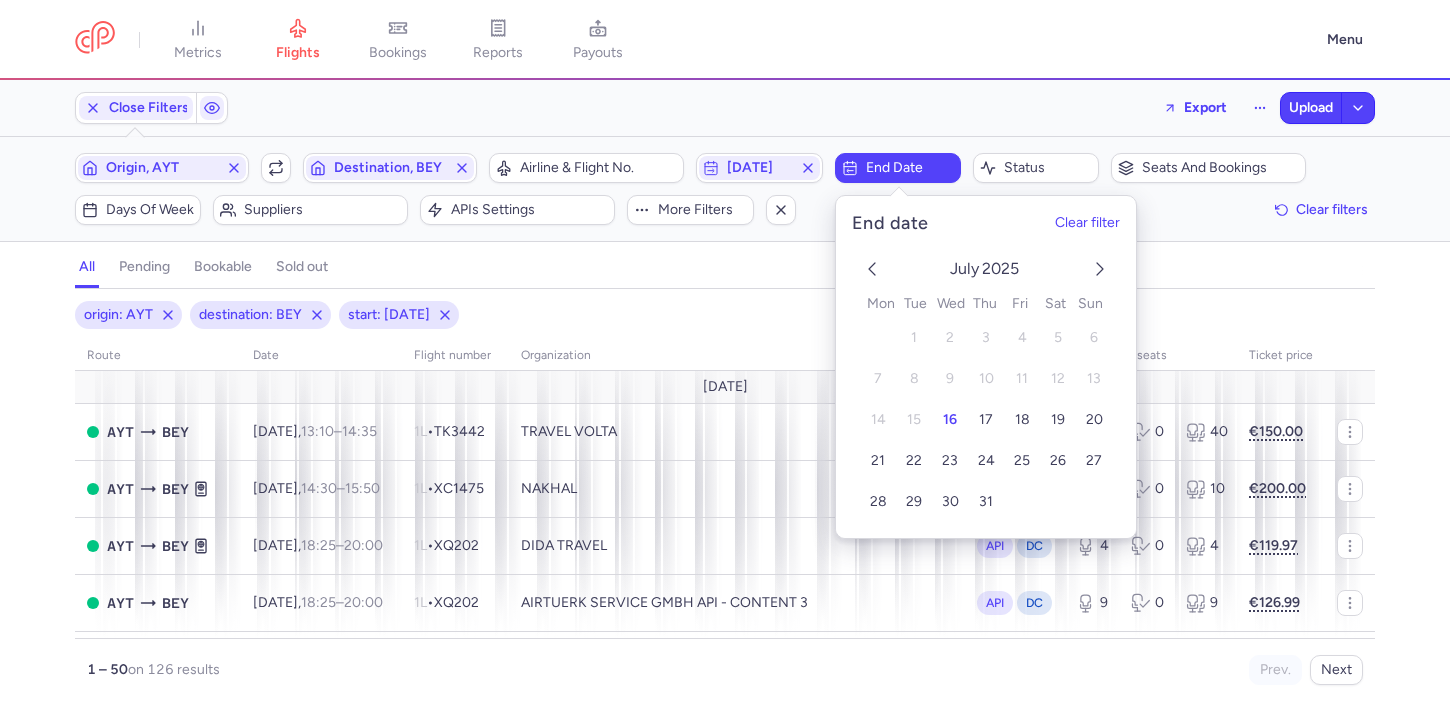 click 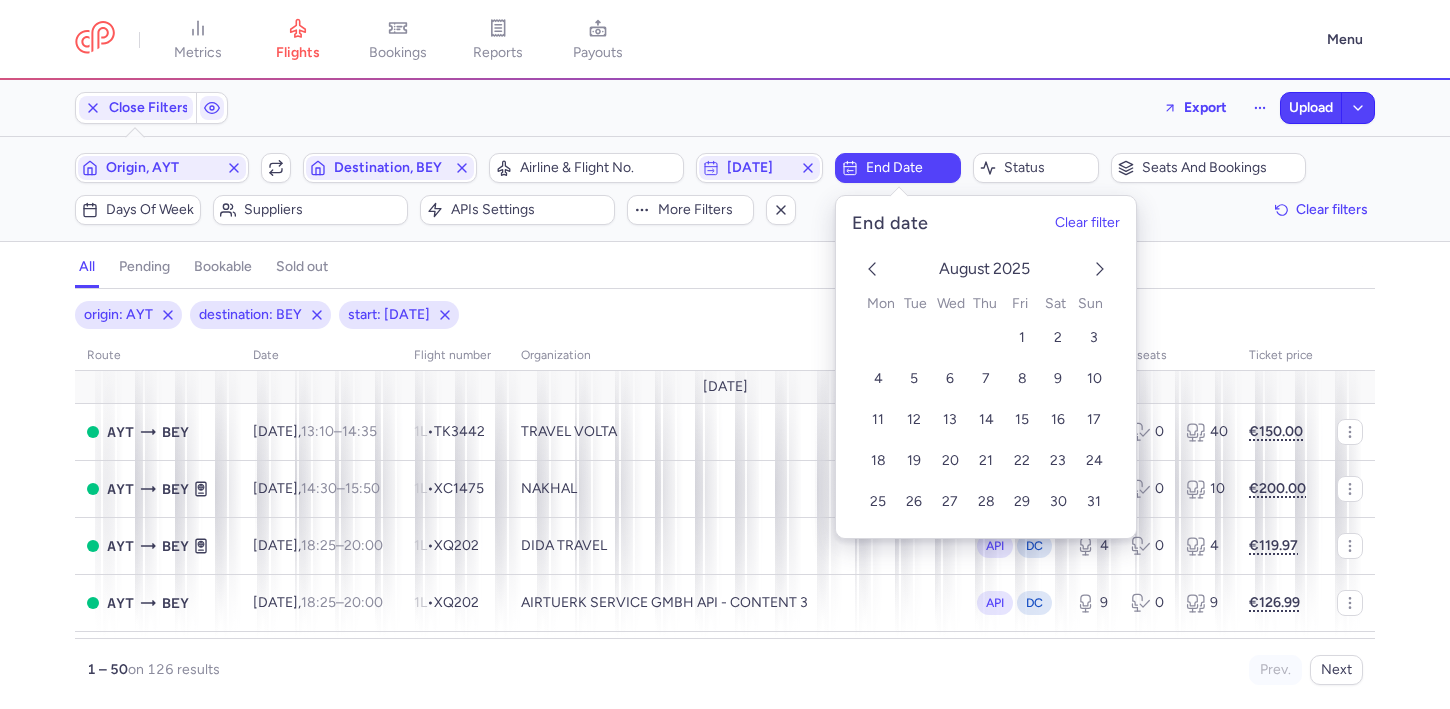 click 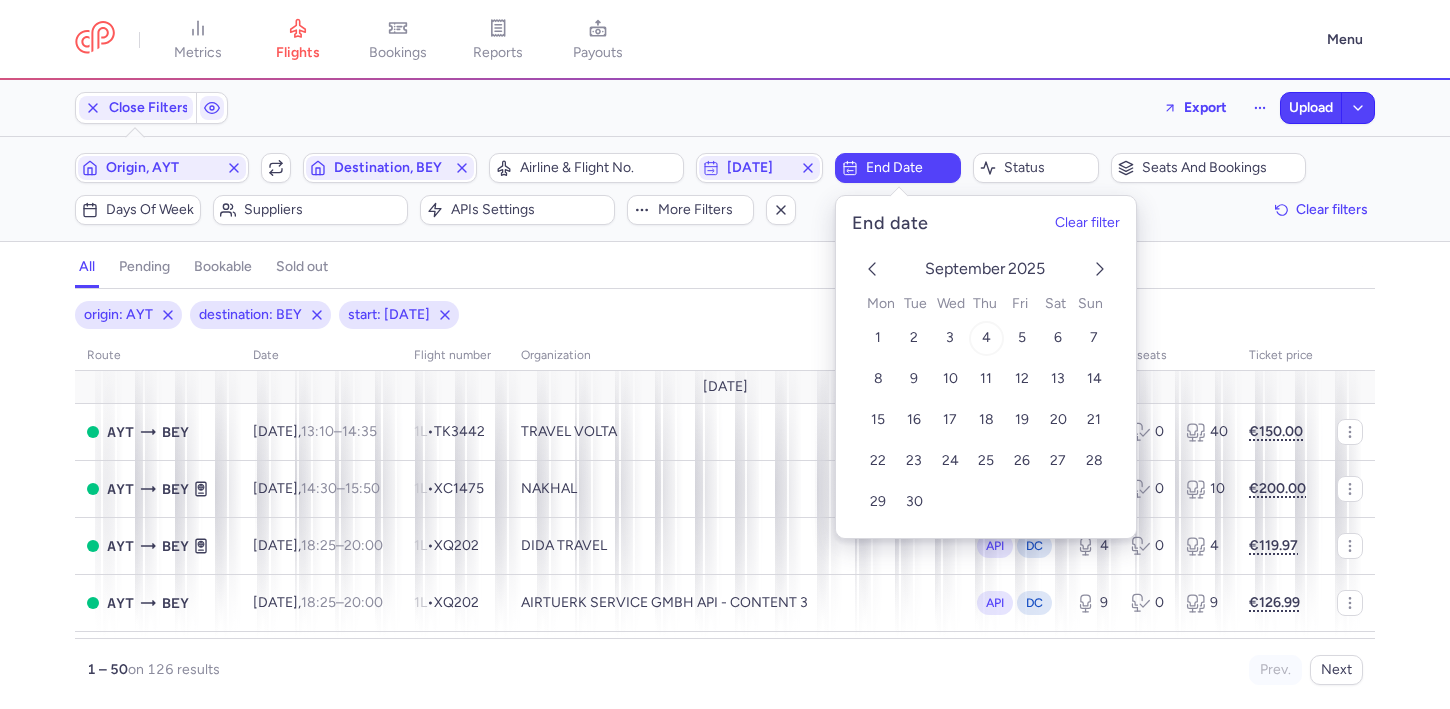 click on "4" at bounding box center (985, 338) 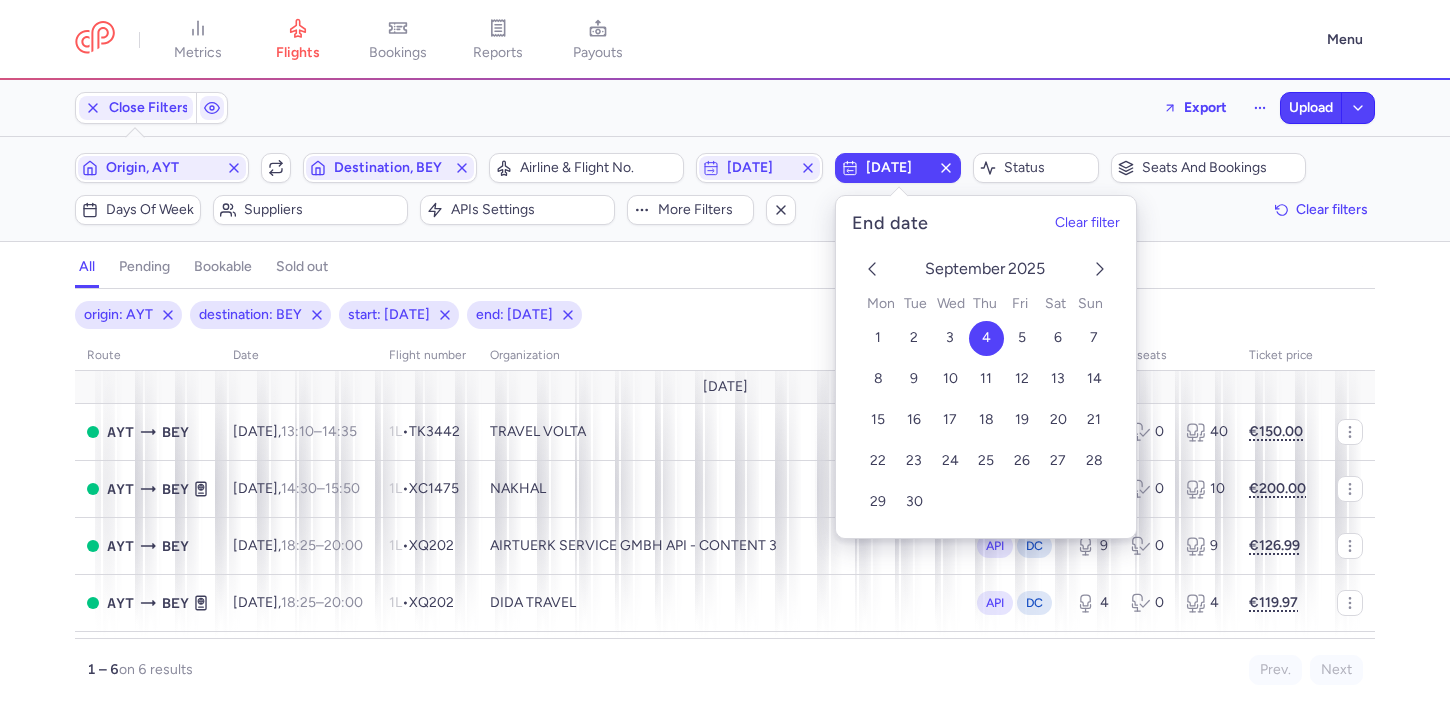 click on "all pending bookable sold out" at bounding box center [725, 271] 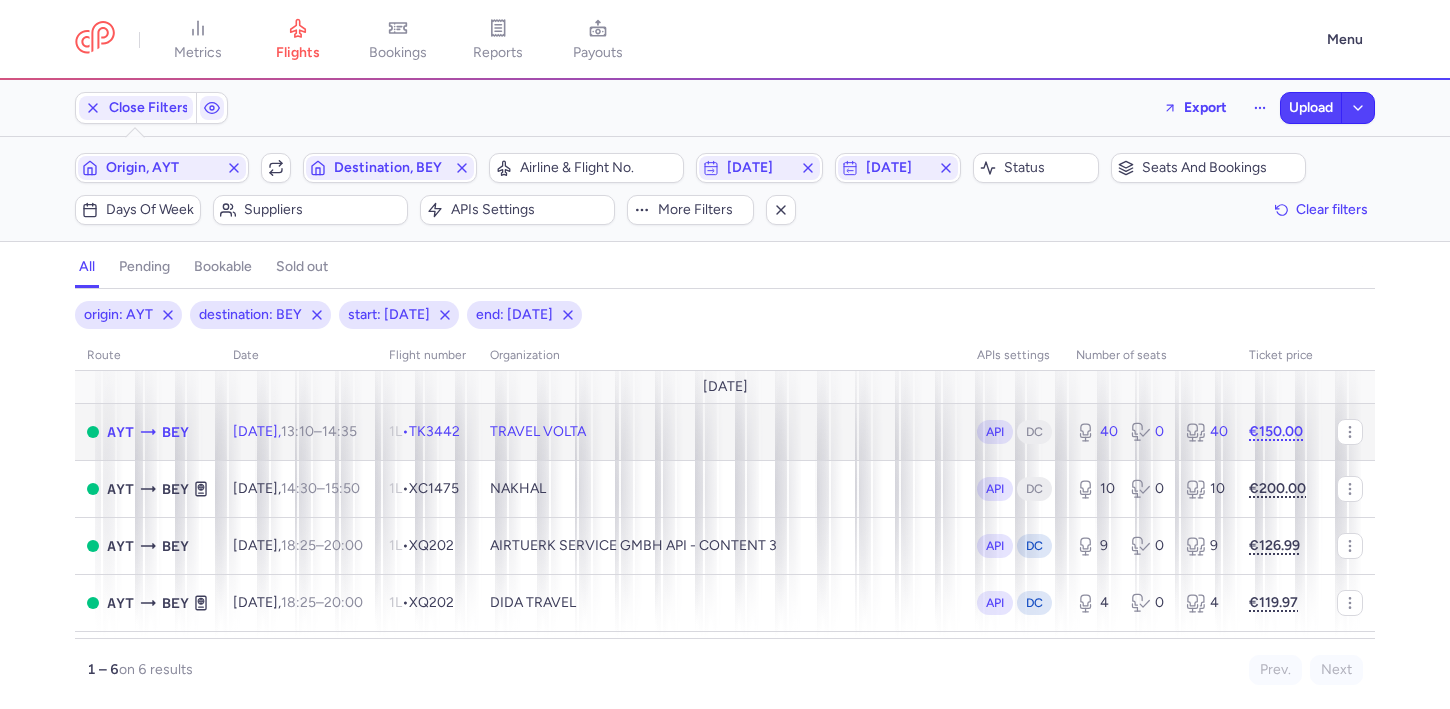 click on "TRAVEL VOLTA" 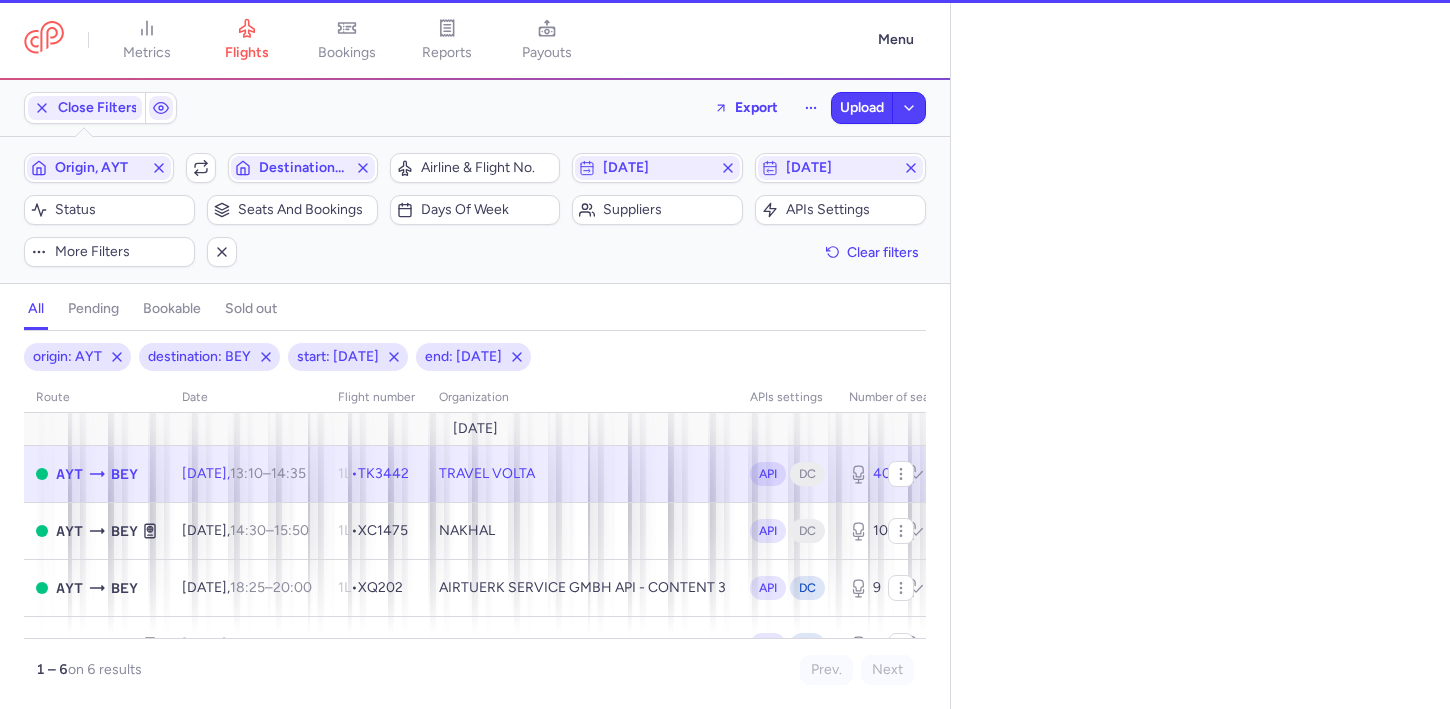 select on "days" 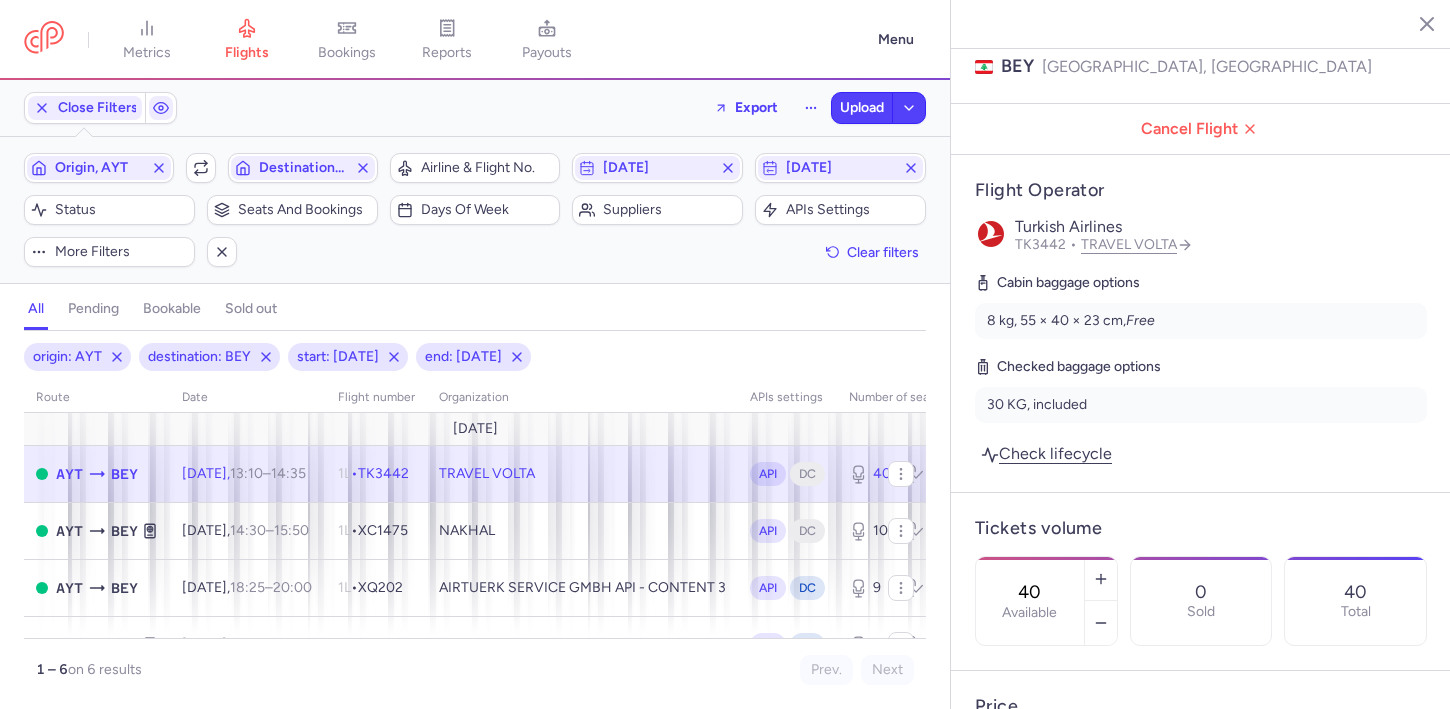 scroll, scrollTop: 201, scrollLeft: 0, axis: vertical 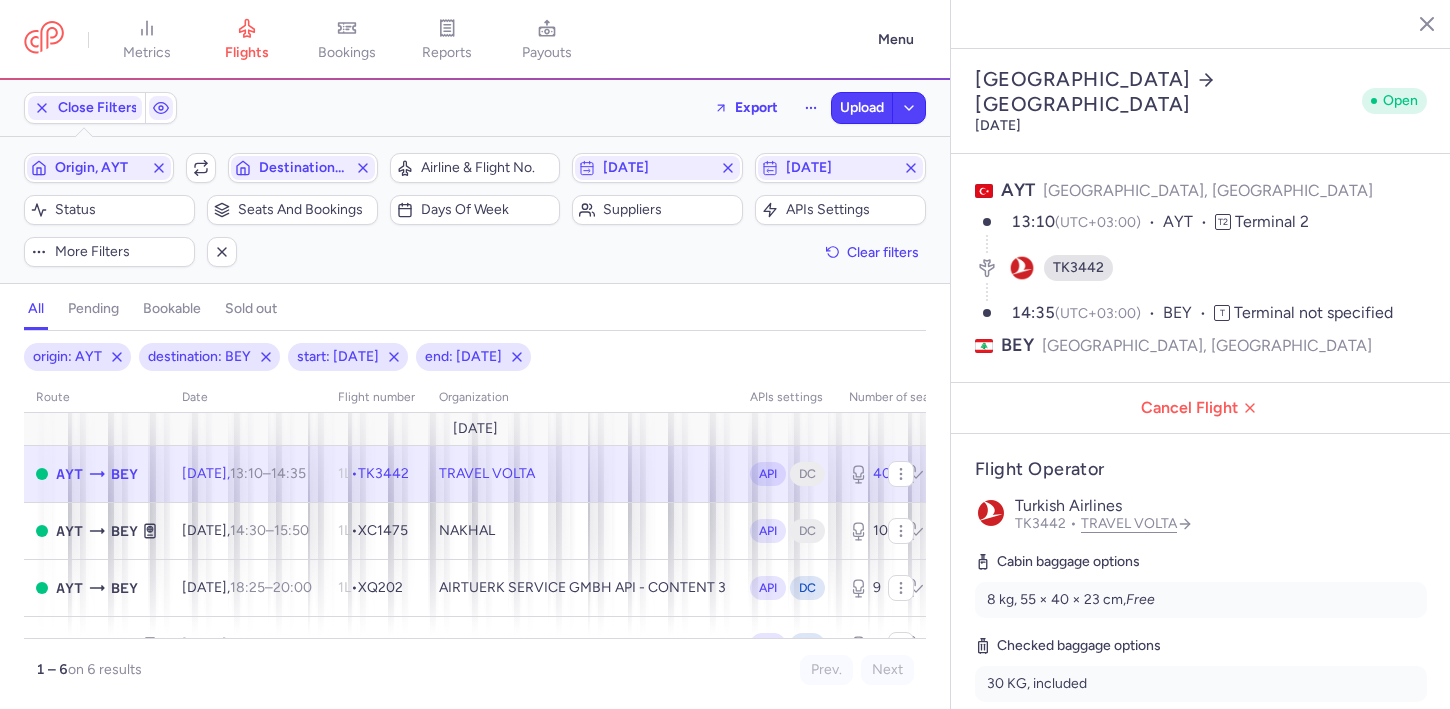 click 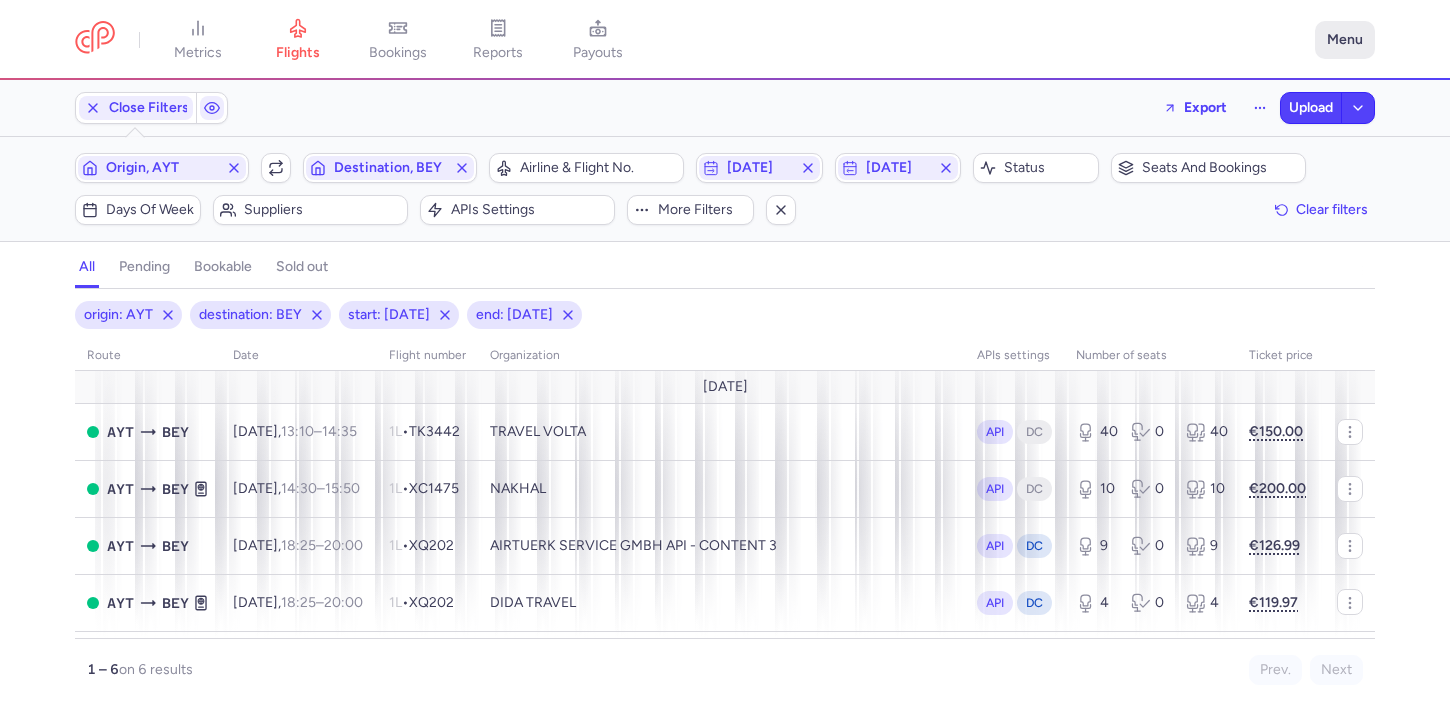 click on "Menu" at bounding box center [1345, 40] 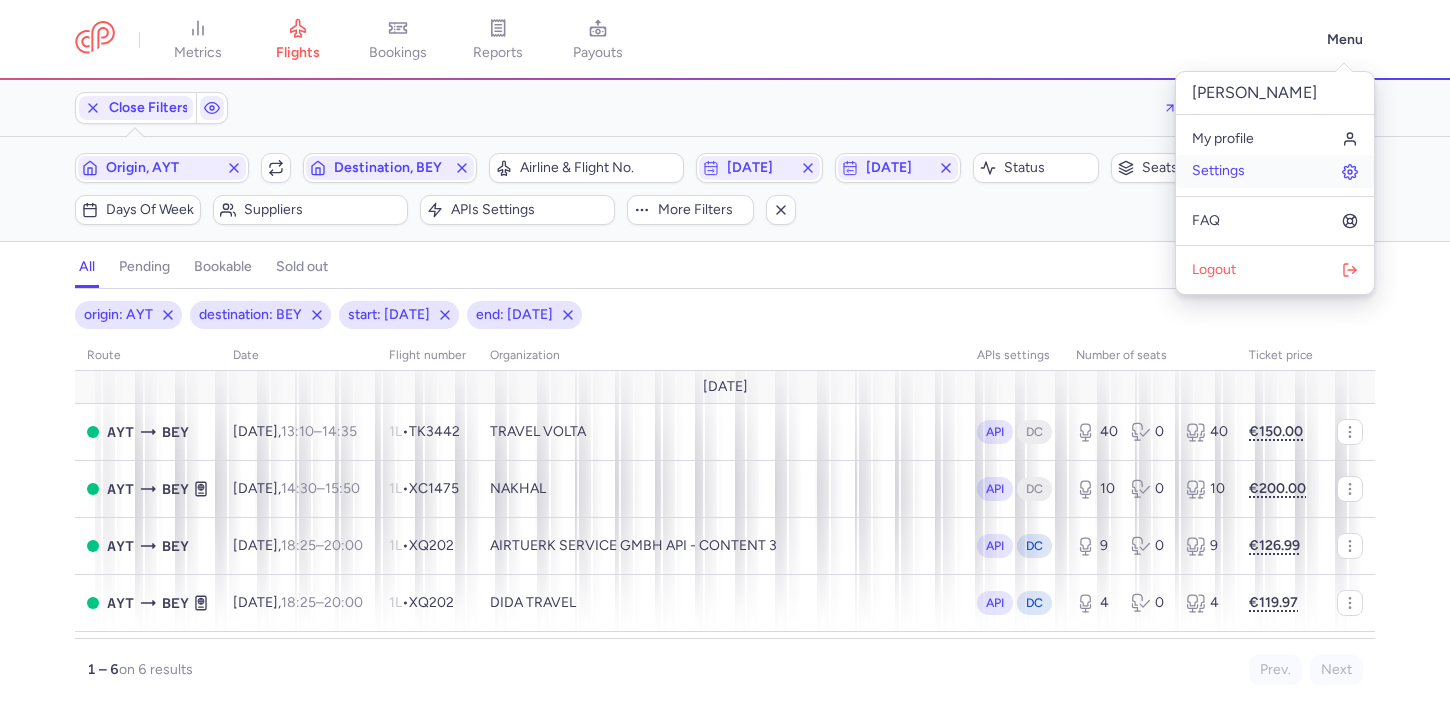 click on "Settings" at bounding box center [1275, 171] 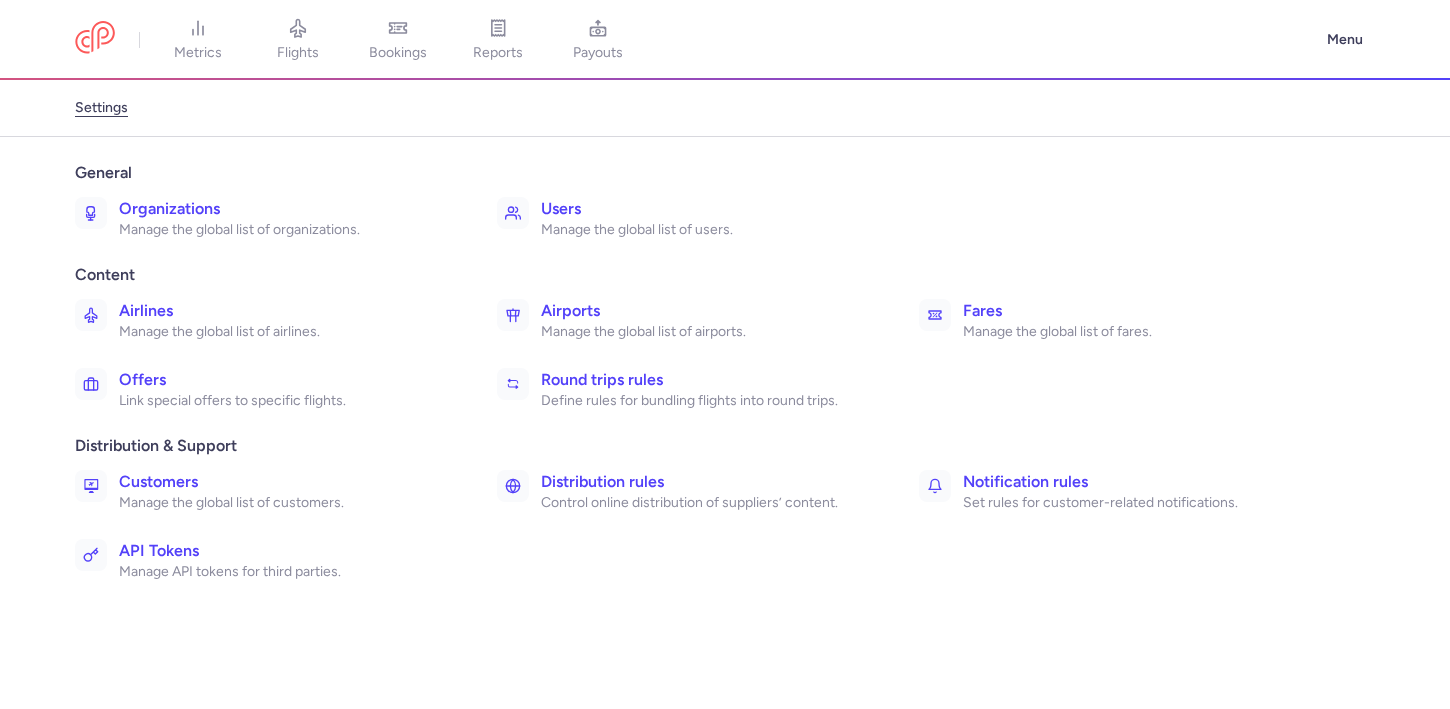 click on "Control online distribution of suppliers’ content." at bounding box center (708, 503) 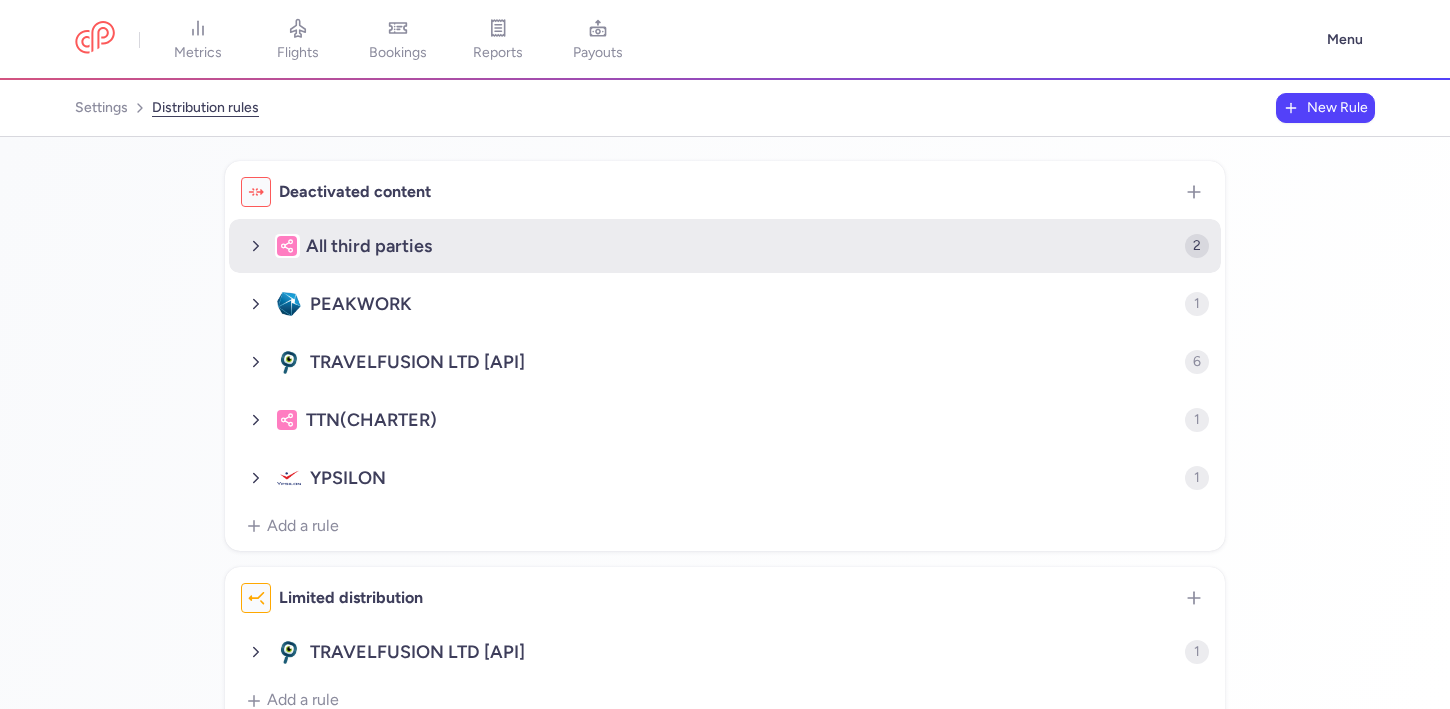 click on "All third parties" 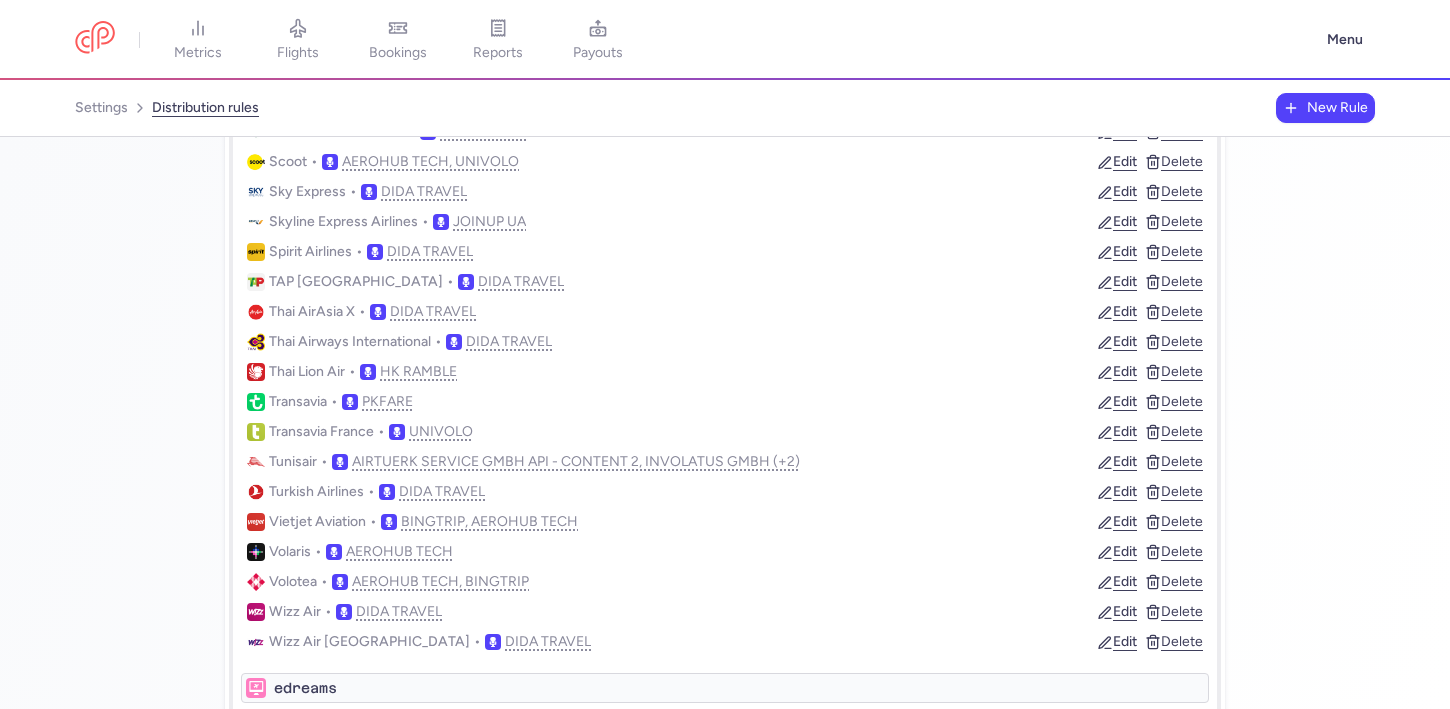 scroll, scrollTop: 0, scrollLeft: 0, axis: both 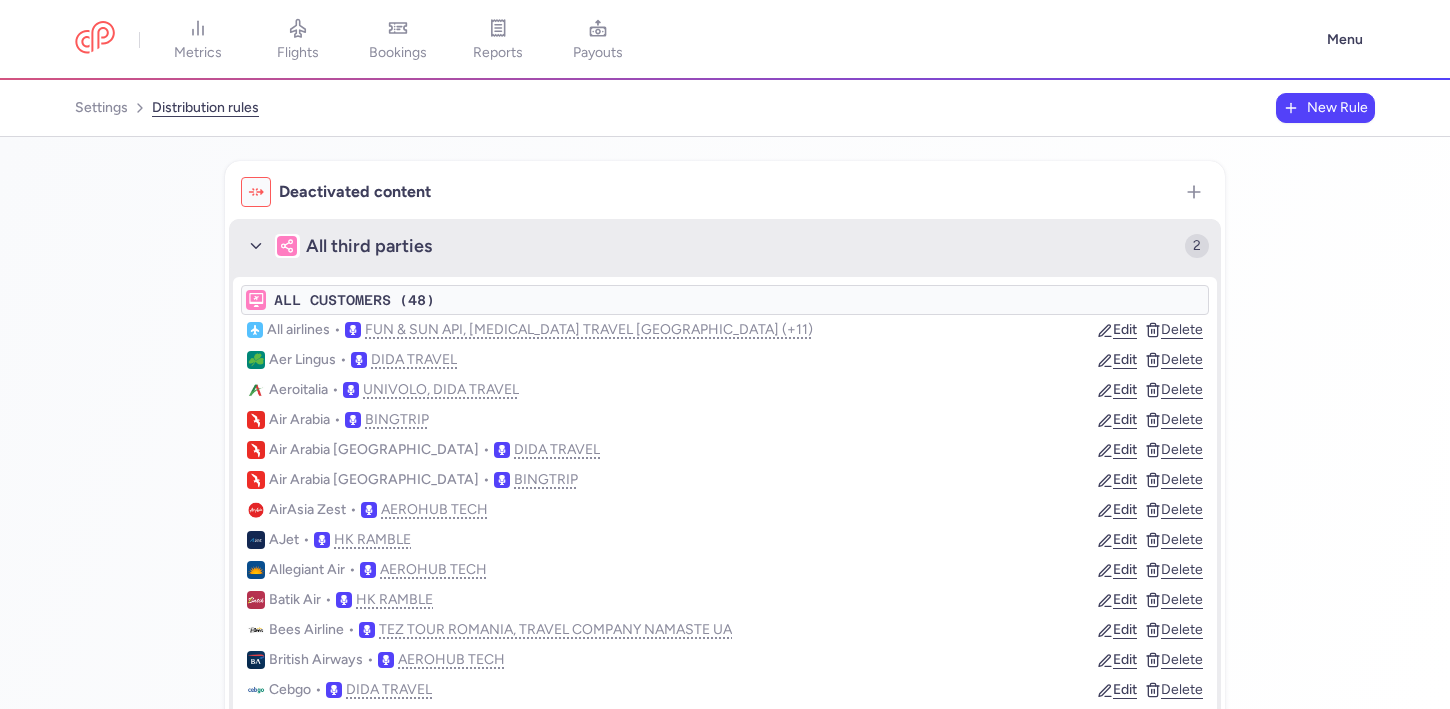 click on "All third parties" 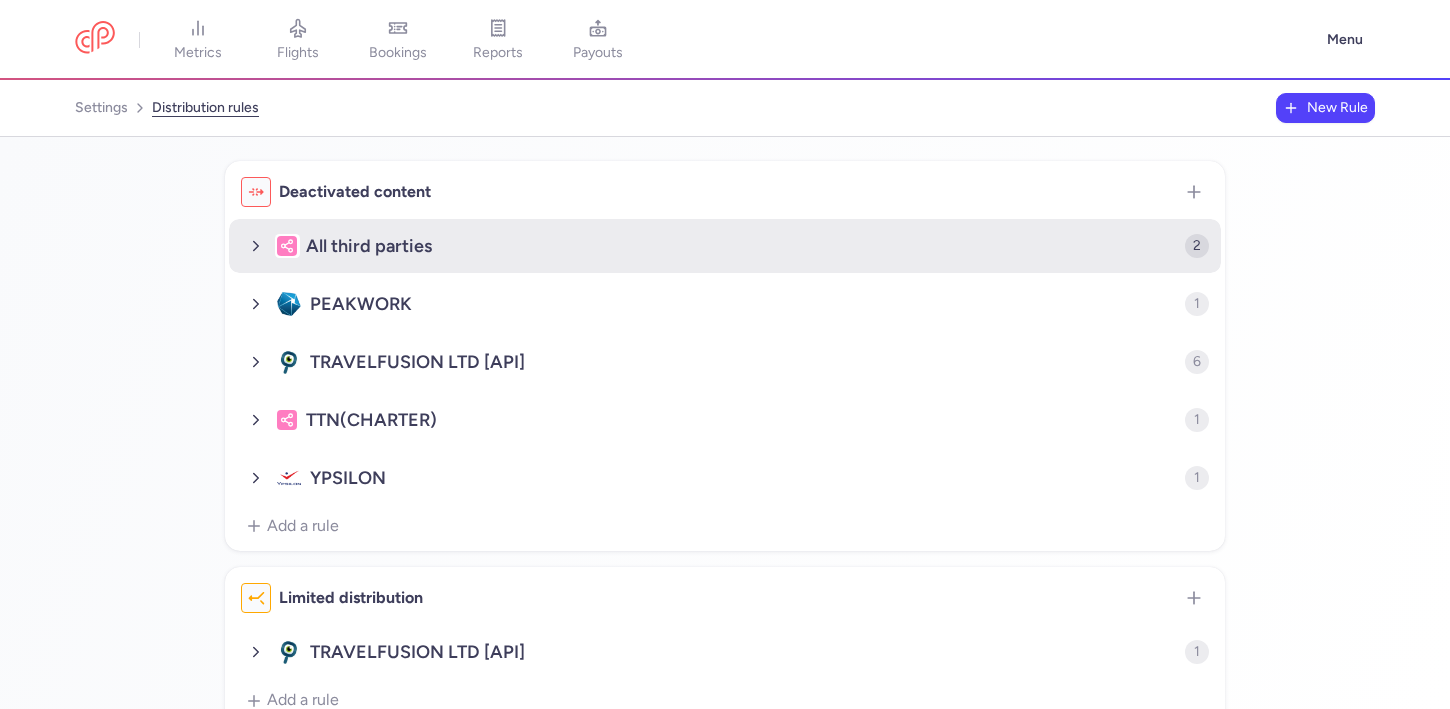 click on "All third parties 2" at bounding box center [725, 246] 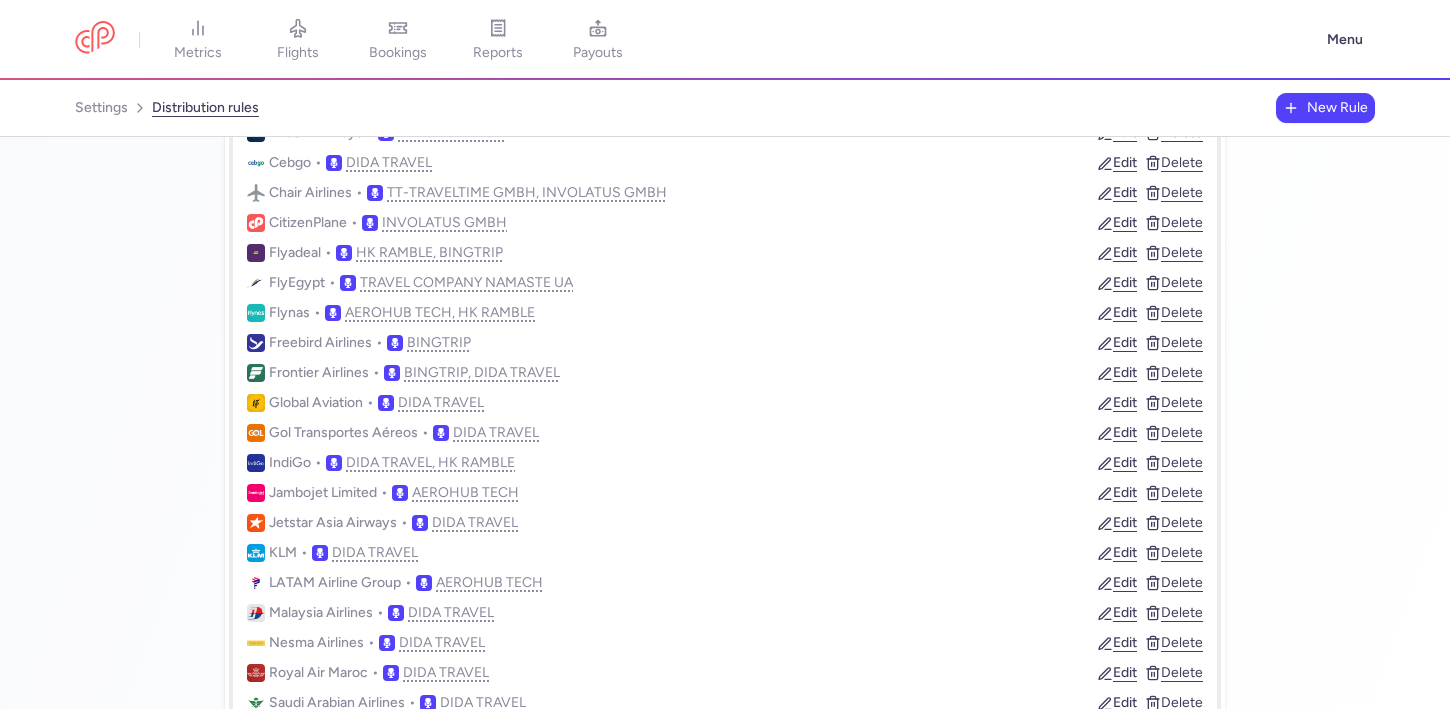 scroll, scrollTop: 539, scrollLeft: 0, axis: vertical 